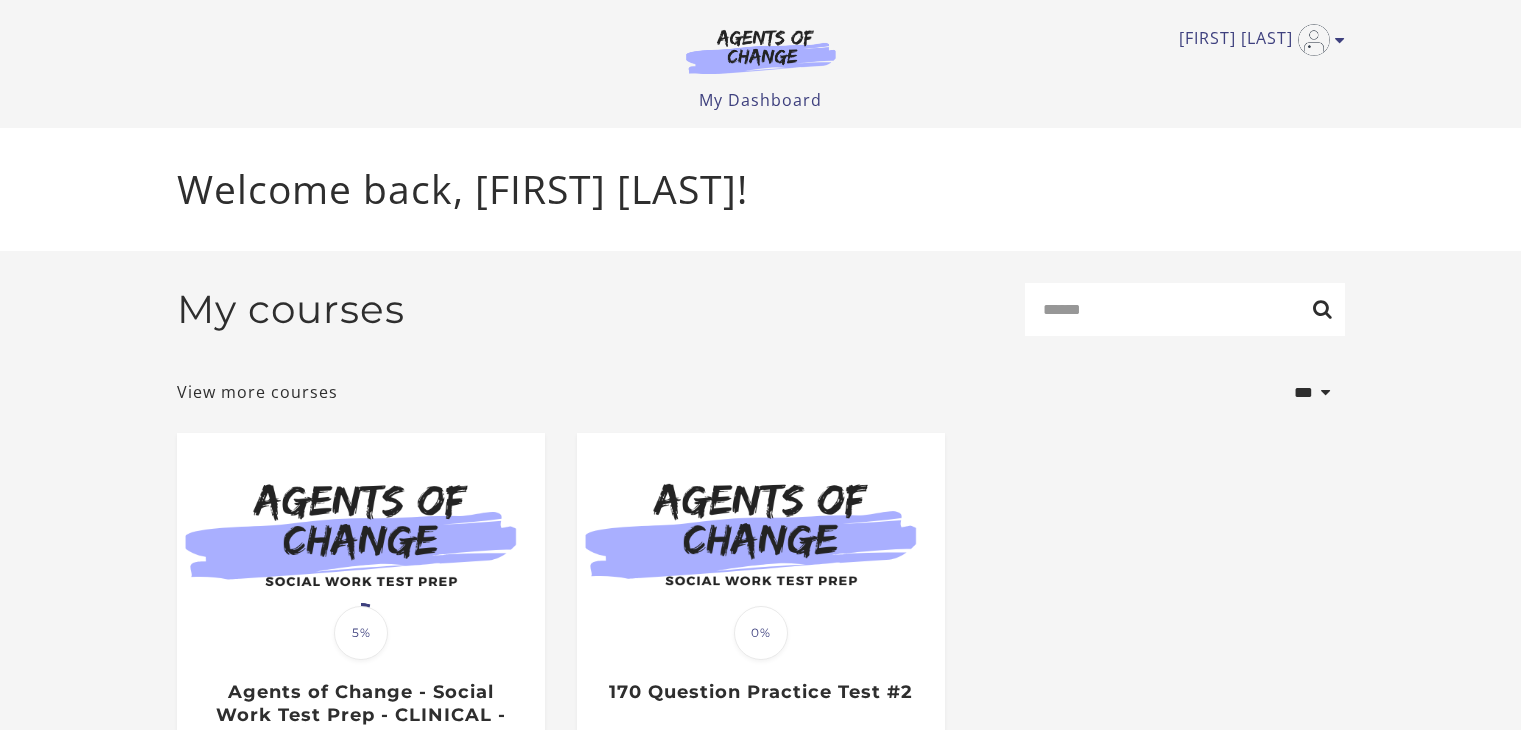scroll, scrollTop: 0, scrollLeft: 0, axis: both 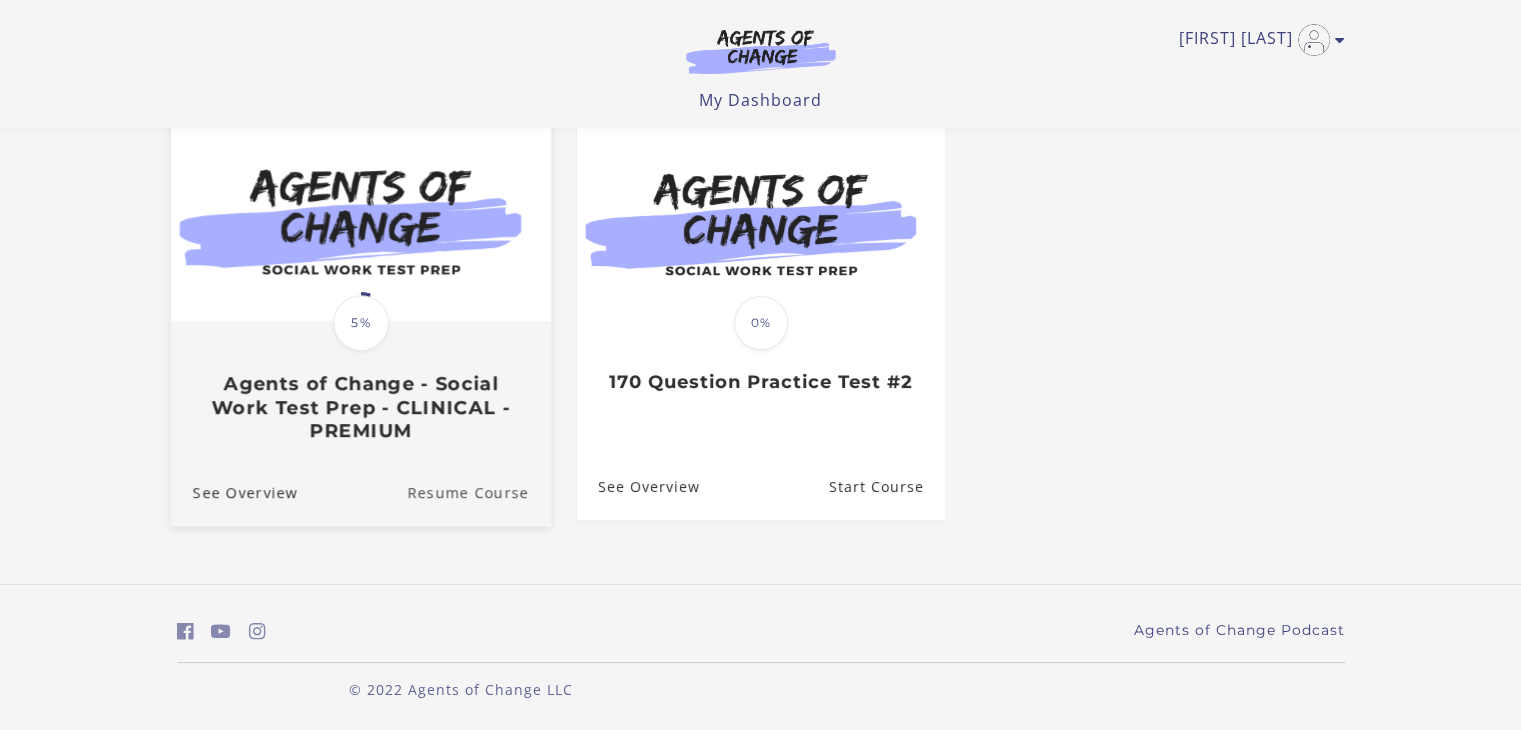 click on "Resume Course" at bounding box center (479, 492) 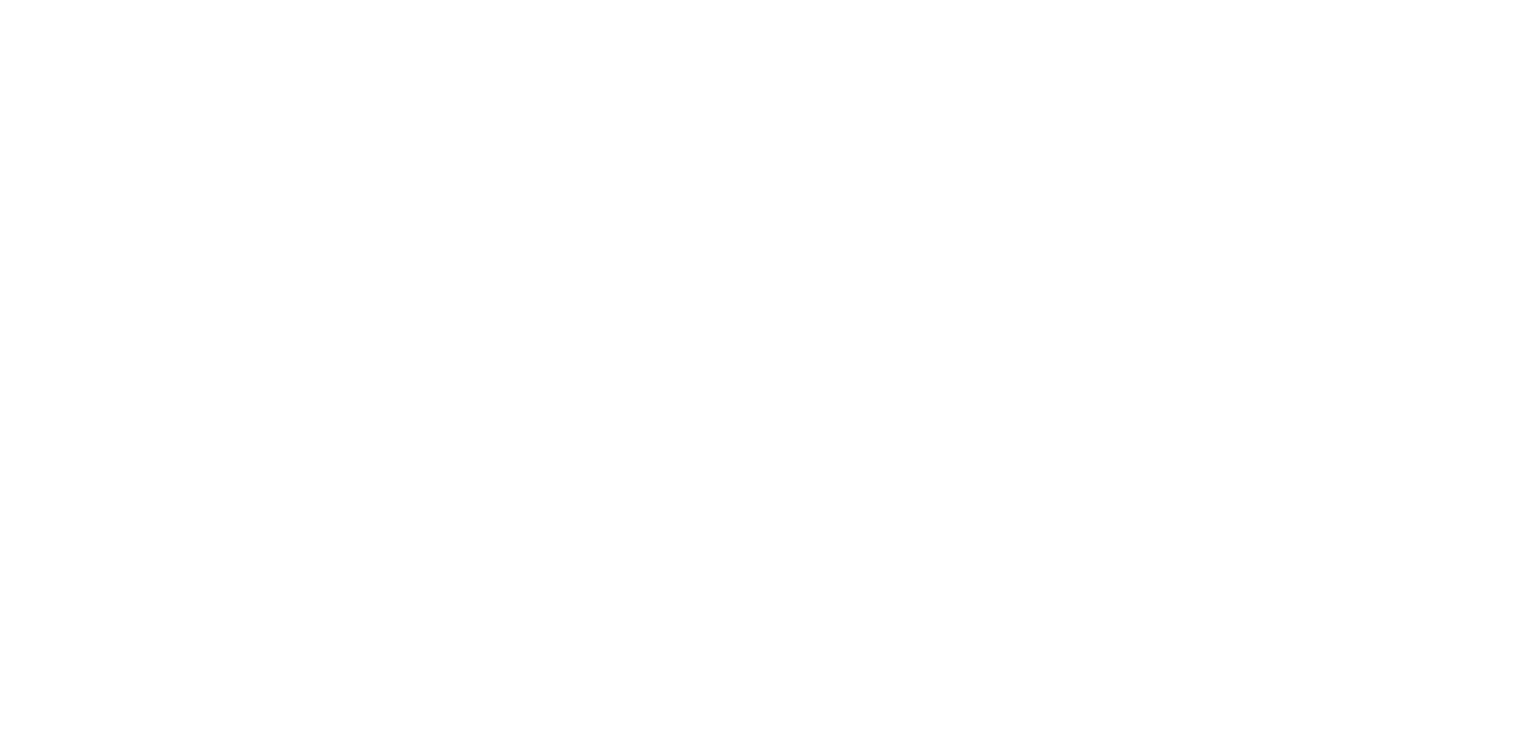 scroll, scrollTop: 0, scrollLeft: 0, axis: both 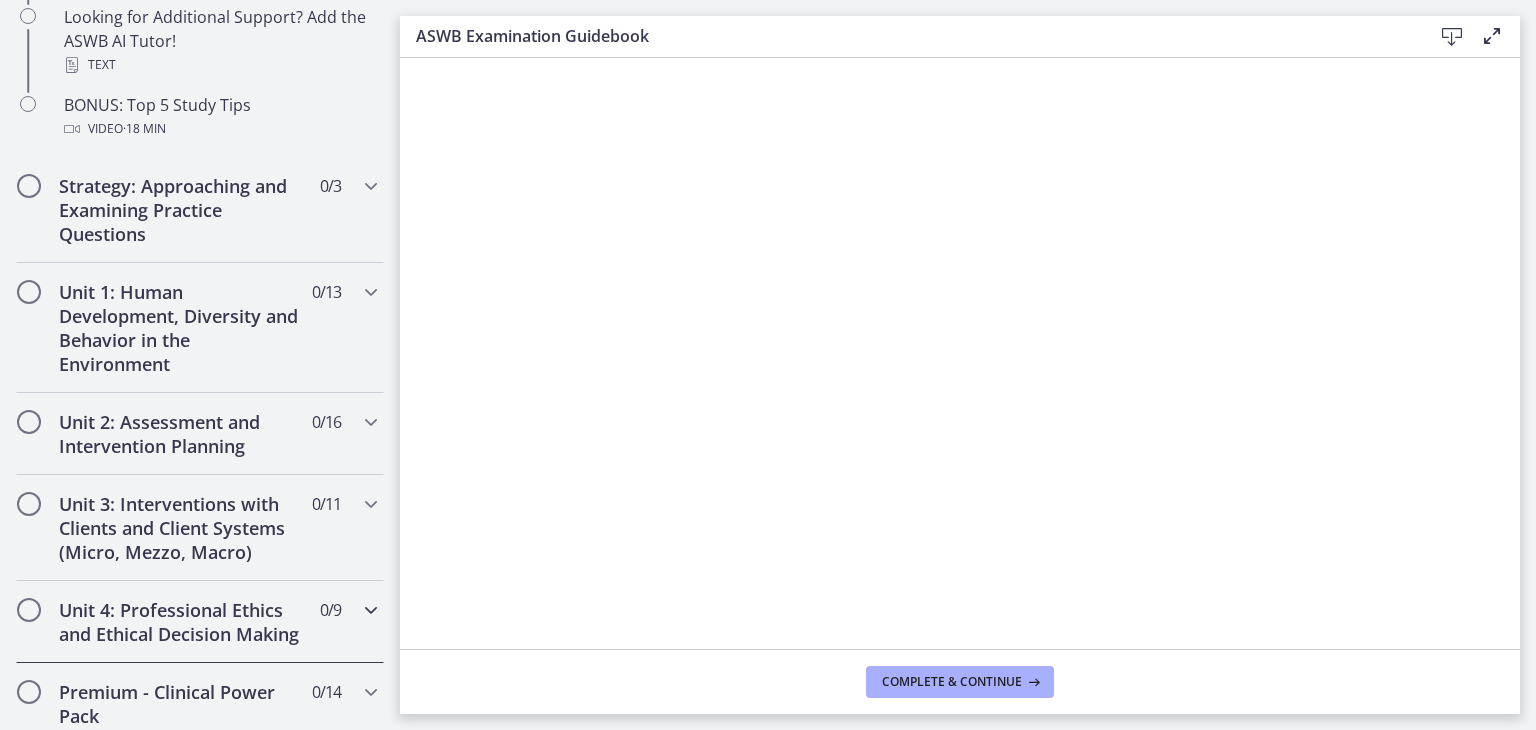 click at bounding box center (29, 610) 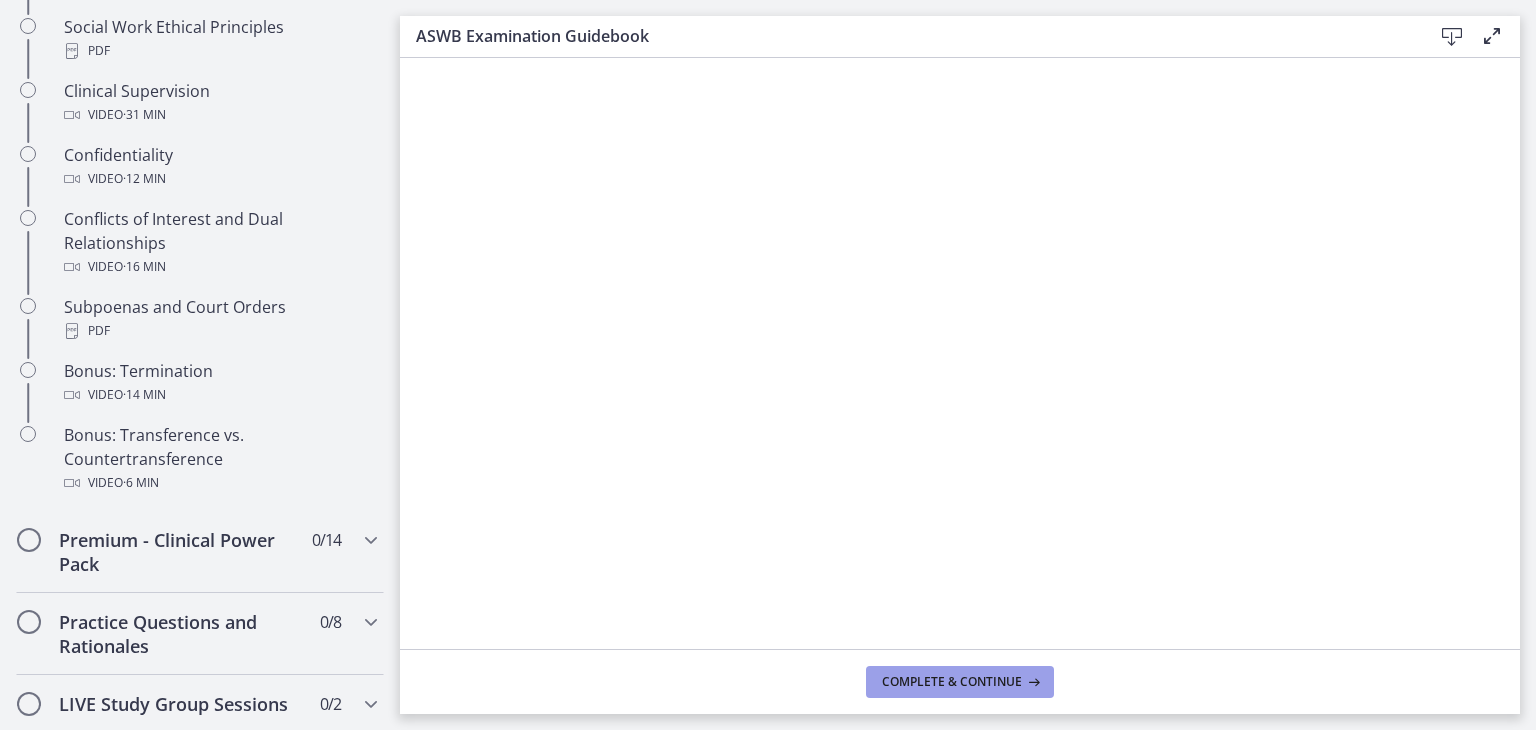 click on "Complete & continue" at bounding box center [952, 682] 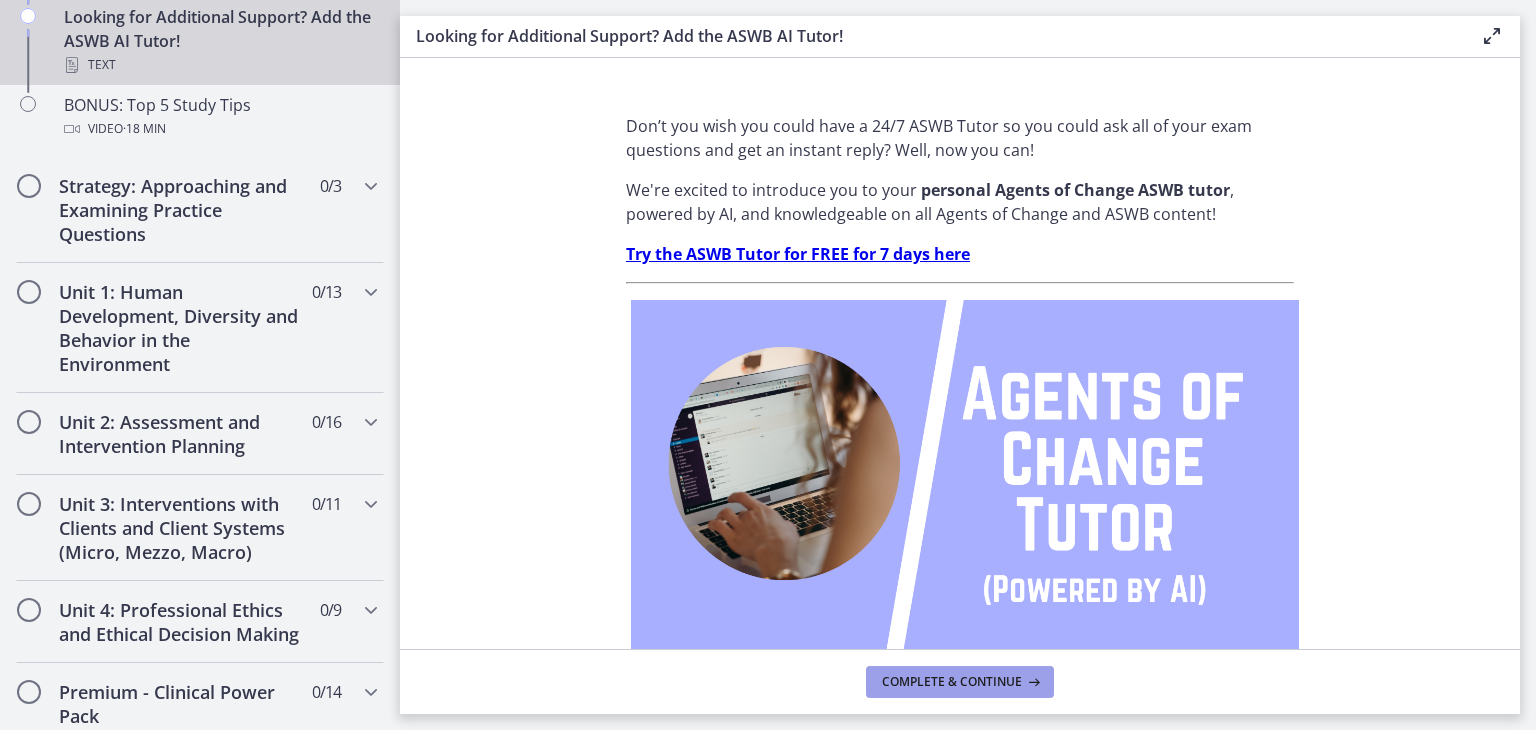 click on "Complete & continue" at bounding box center [952, 682] 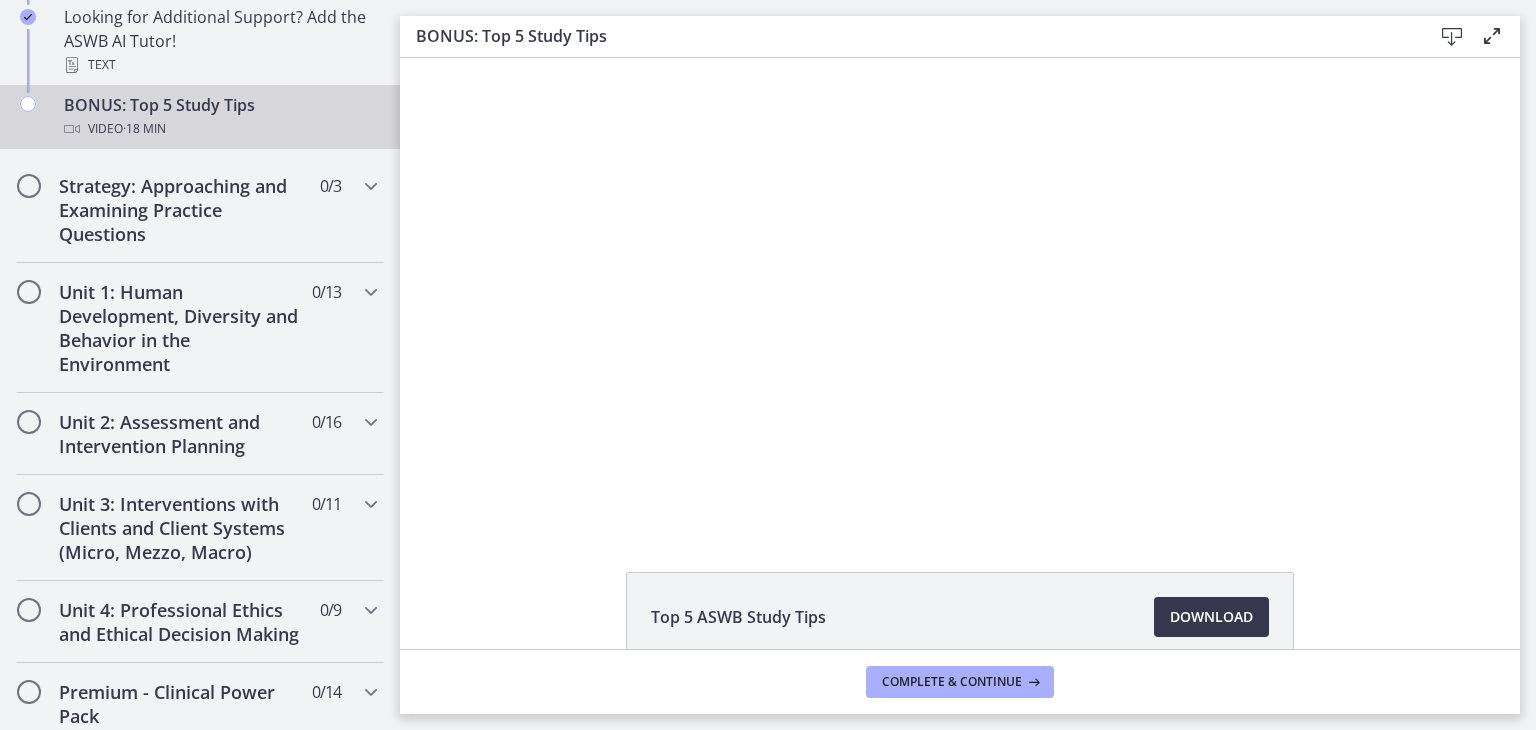 scroll, scrollTop: 0, scrollLeft: 0, axis: both 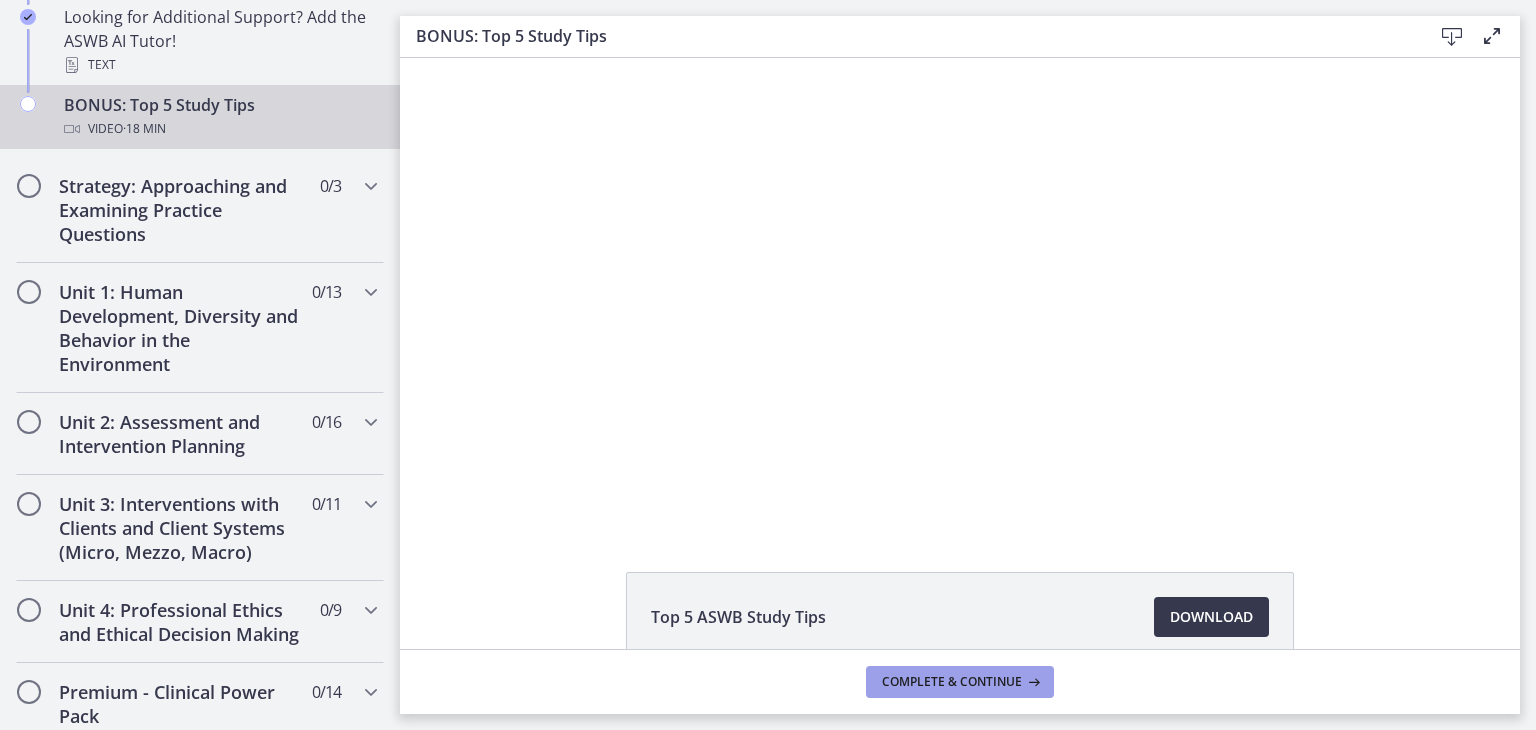 click on "Complete & continue" at bounding box center [952, 682] 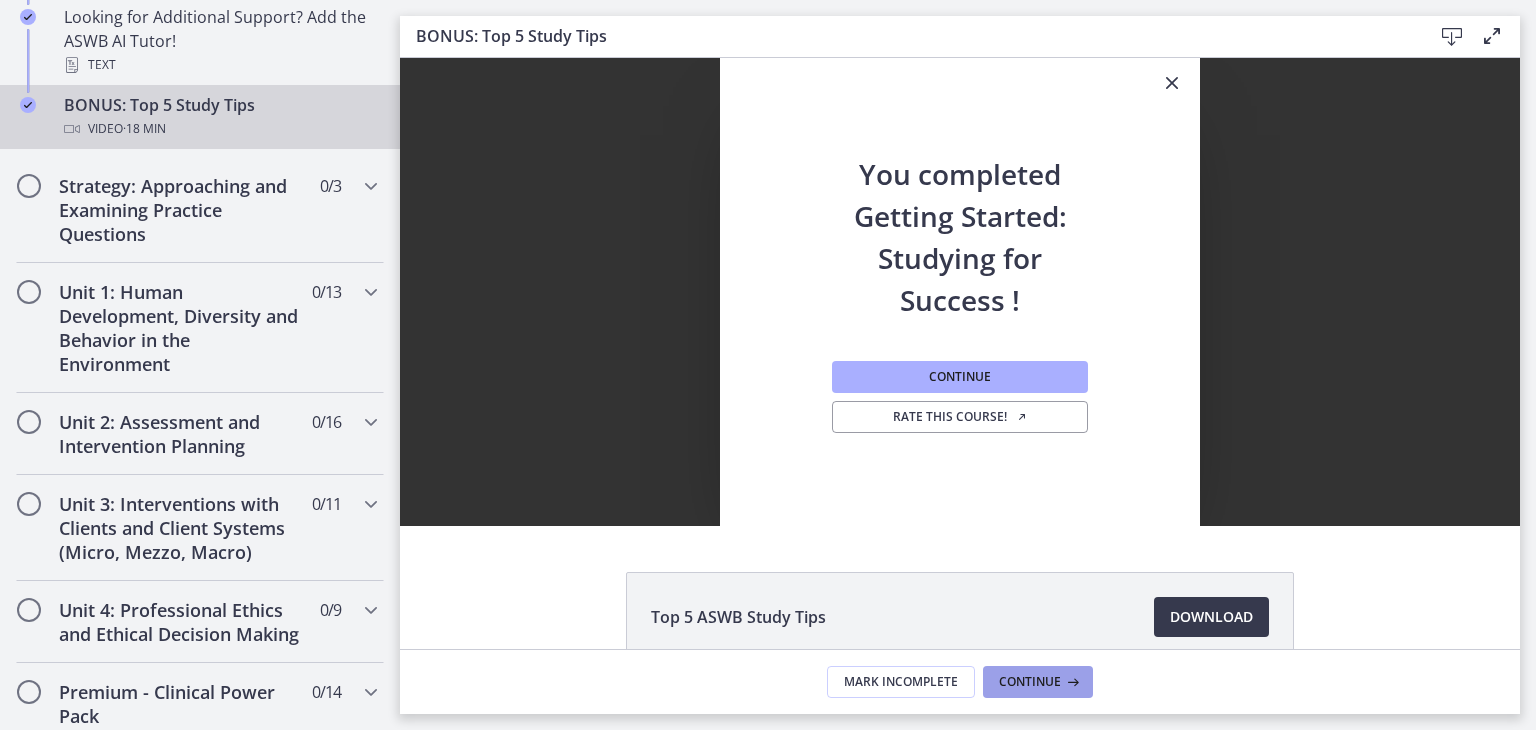 click on "Continue" at bounding box center [1030, 682] 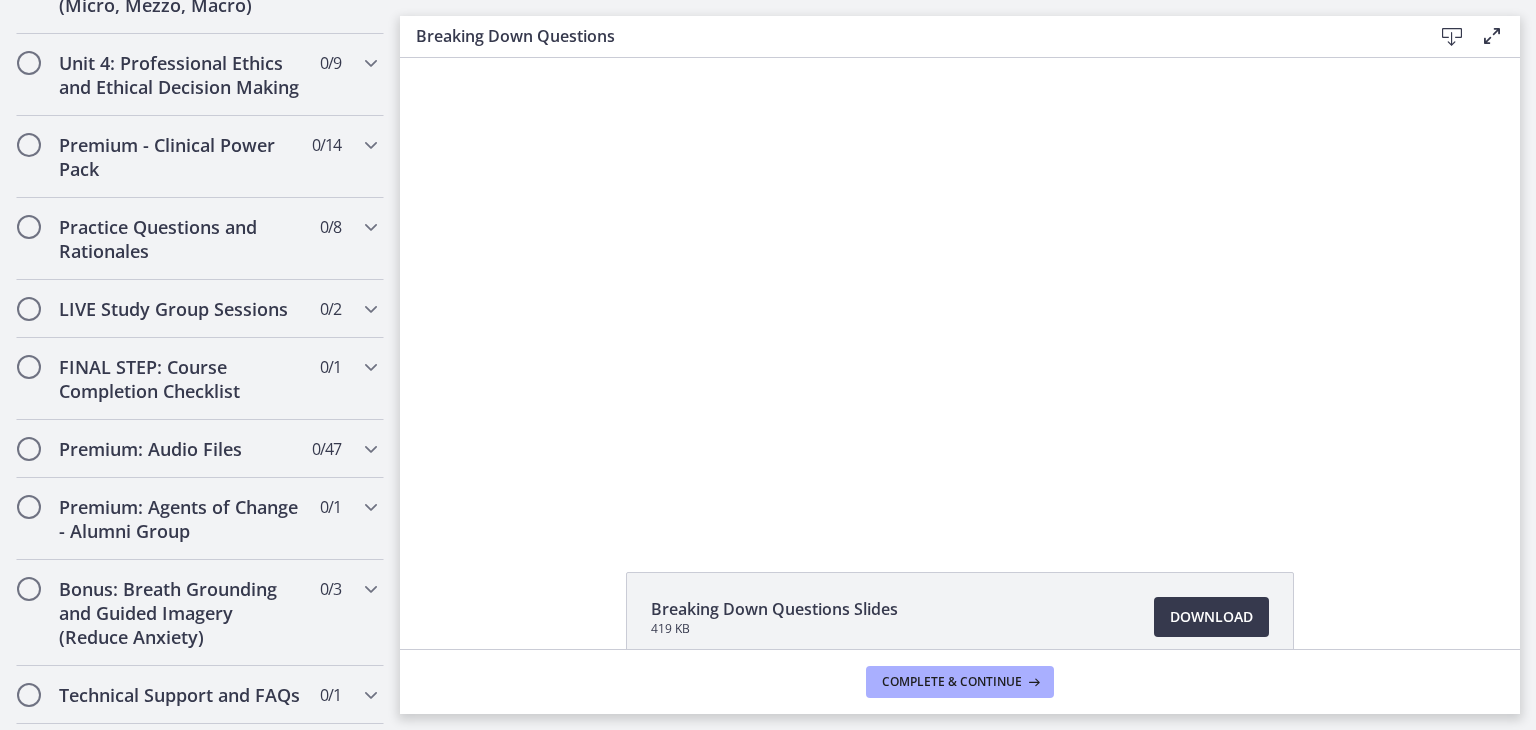 scroll, scrollTop: 1099, scrollLeft: 0, axis: vertical 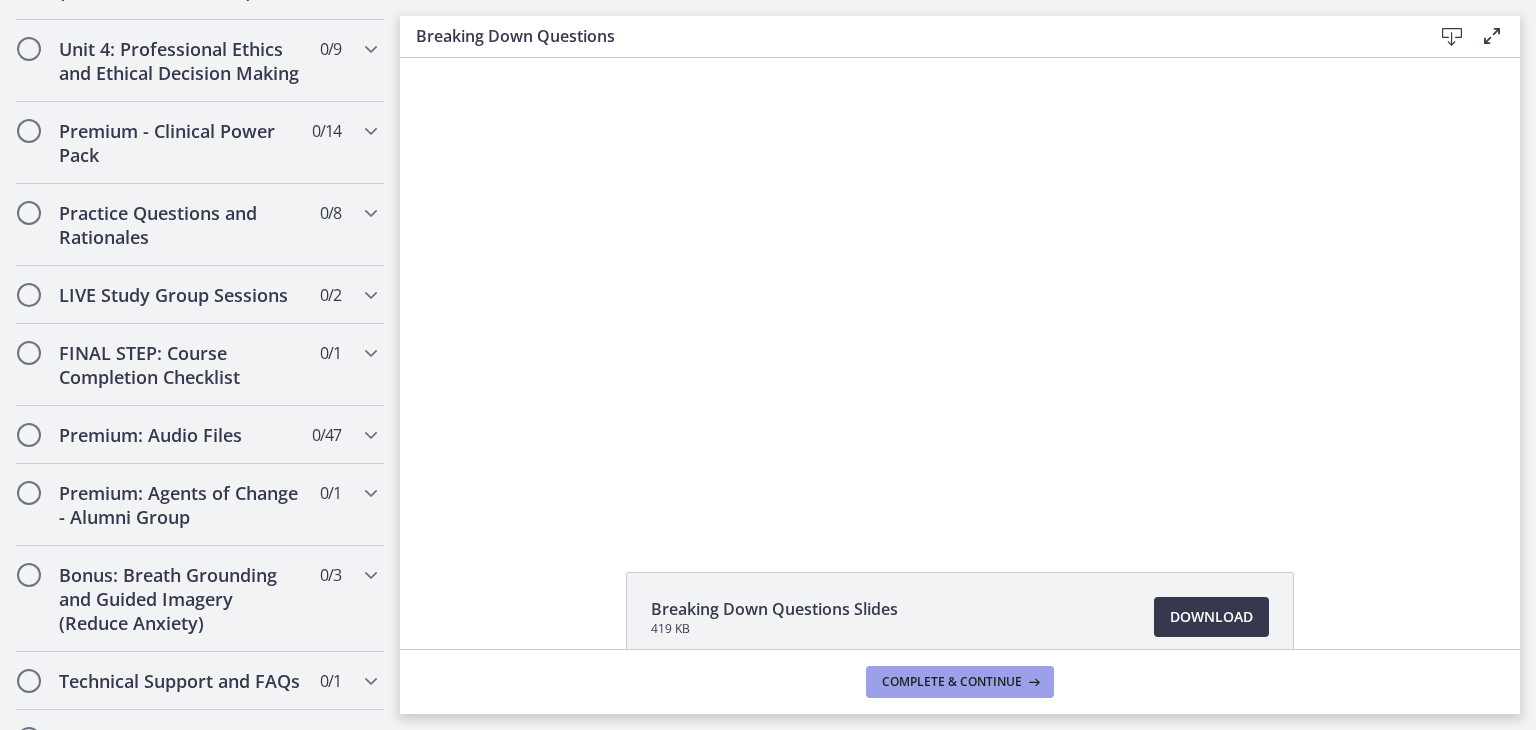 click on "Complete & continue" at bounding box center [952, 682] 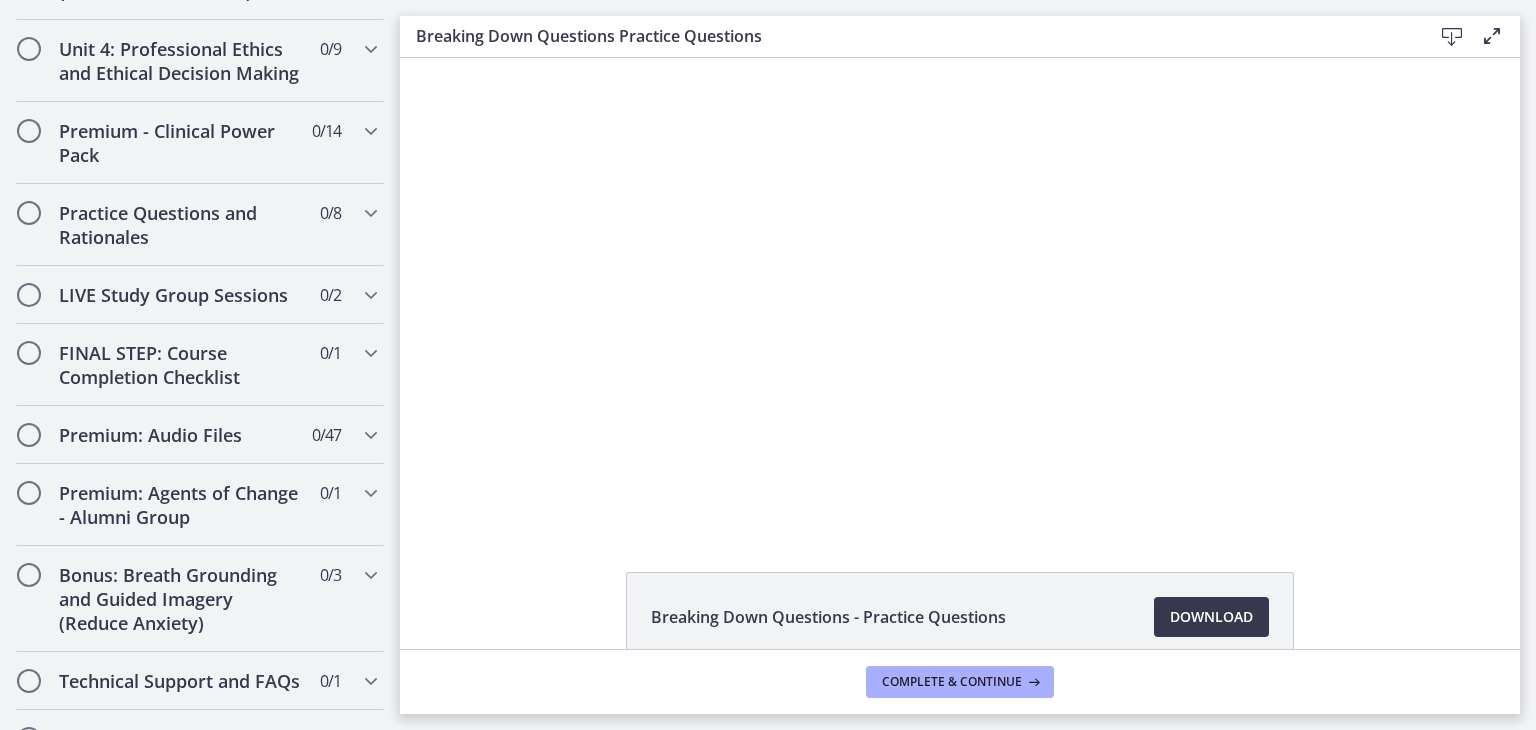 scroll, scrollTop: 0, scrollLeft: 0, axis: both 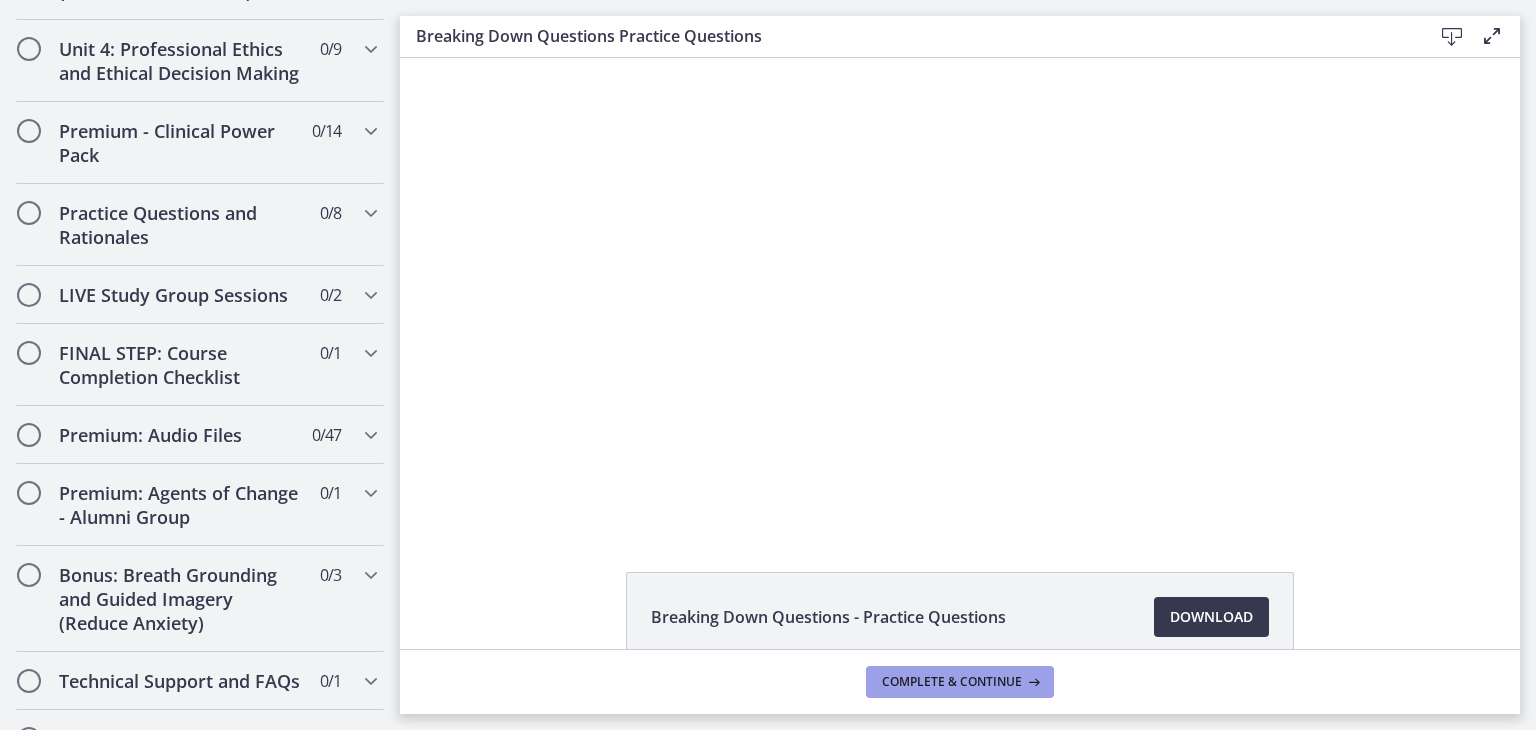 click on "Complete & continue" at bounding box center (952, 682) 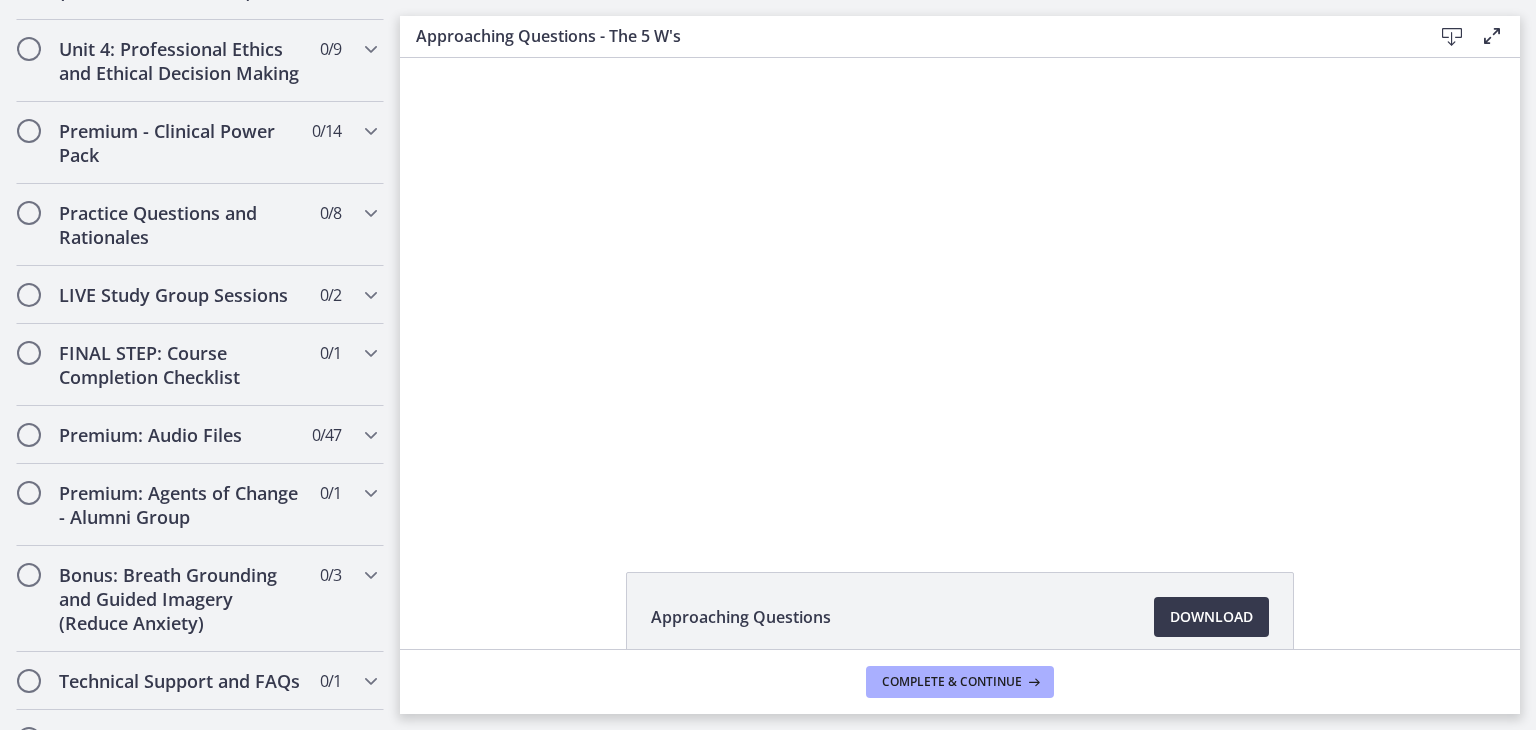 scroll, scrollTop: 0, scrollLeft: 0, axis: both 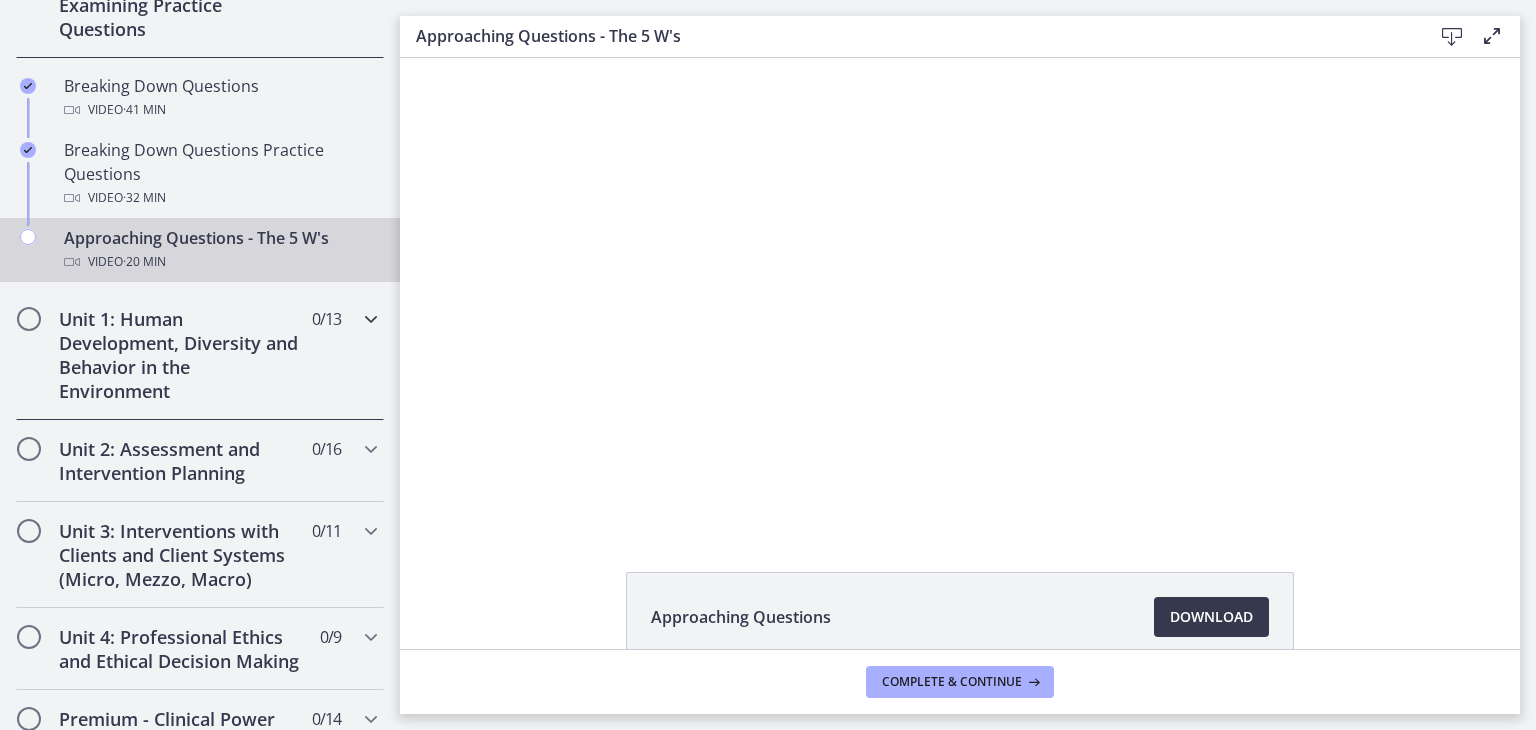click at bounding box center [29, 319] 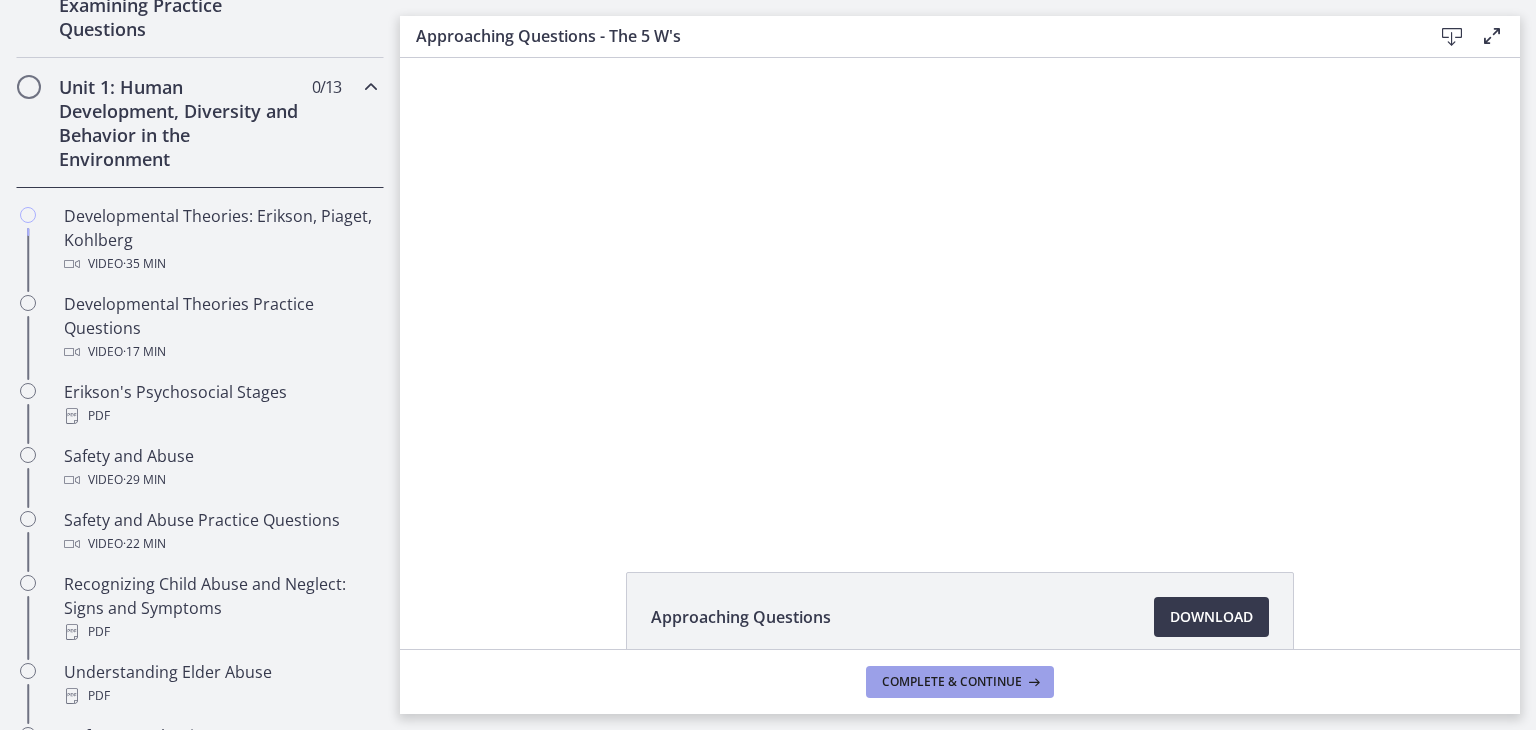 click on "Complete & continue" at bounding box center [952, 682] 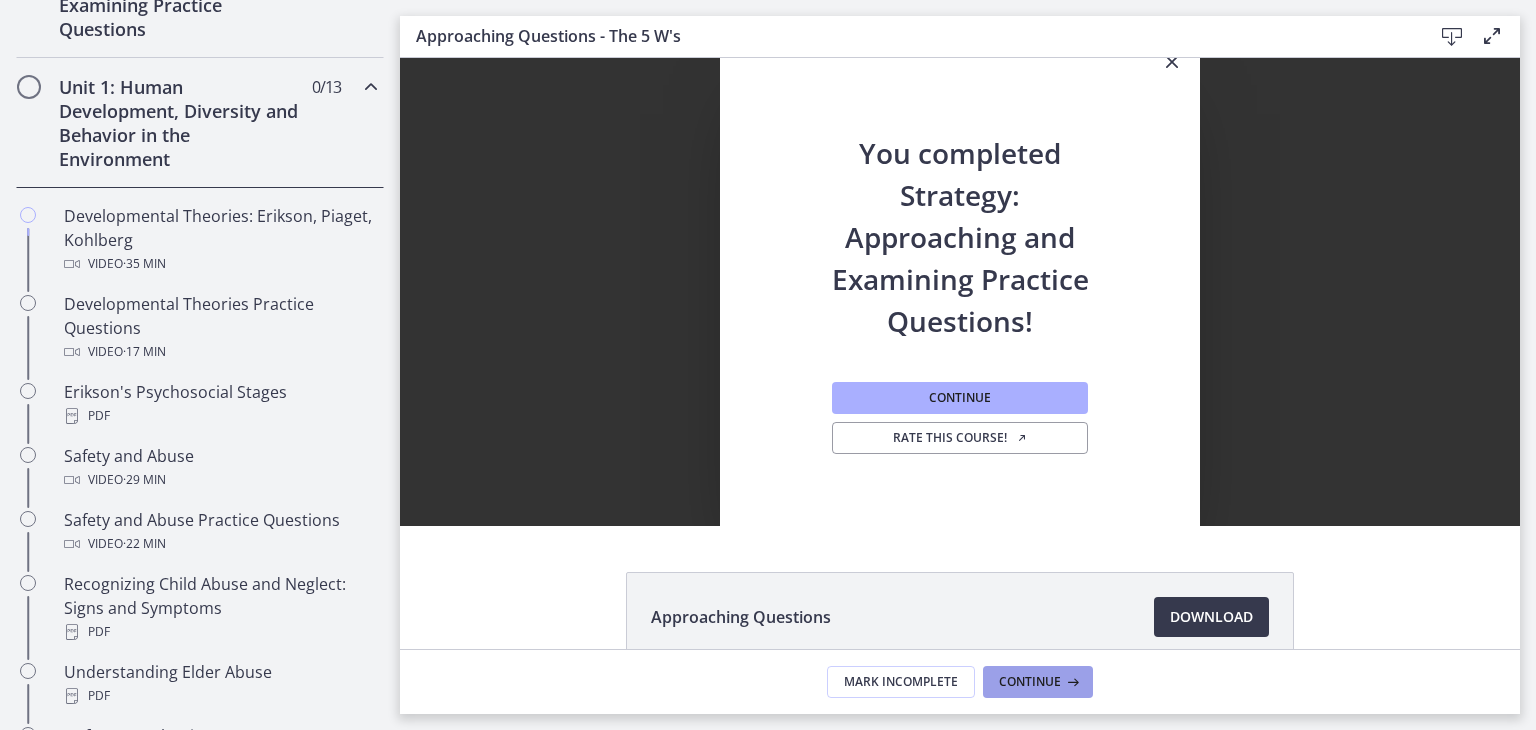 click on "Continue" at bounding box center (1030, 682) 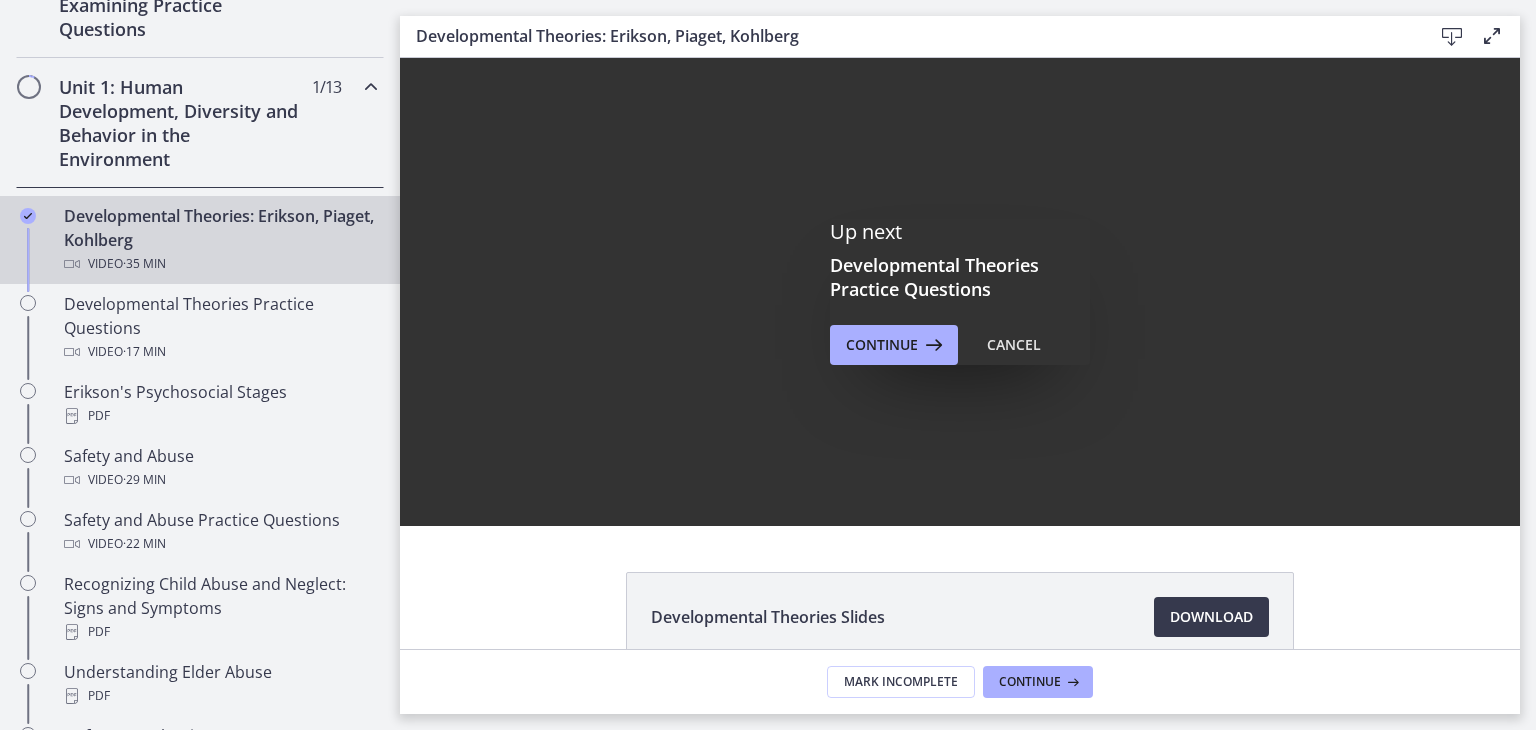 scroll, scrollTop: 0, scrollLeft: 0, axis: both 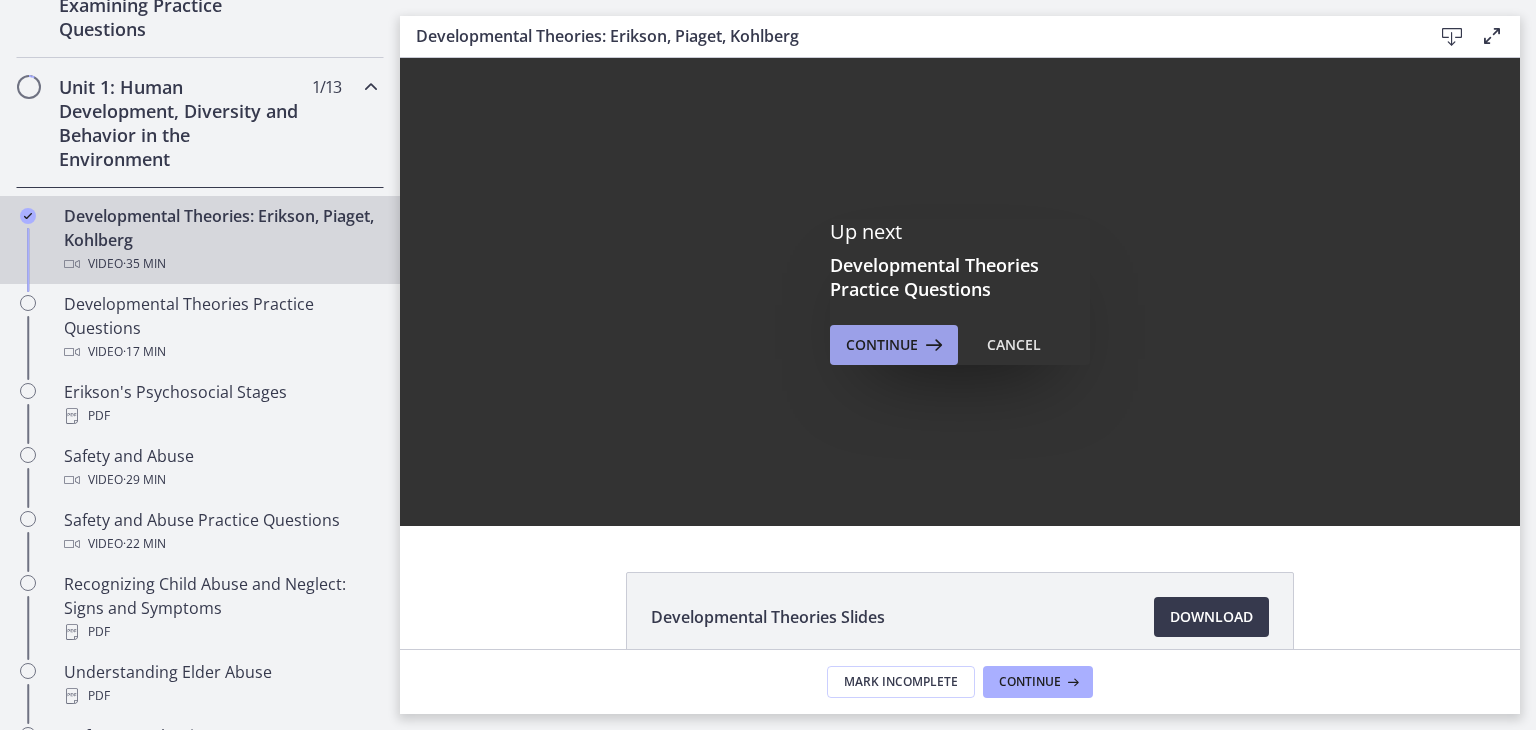 click on "Continue" at bounding box center [882, 345] 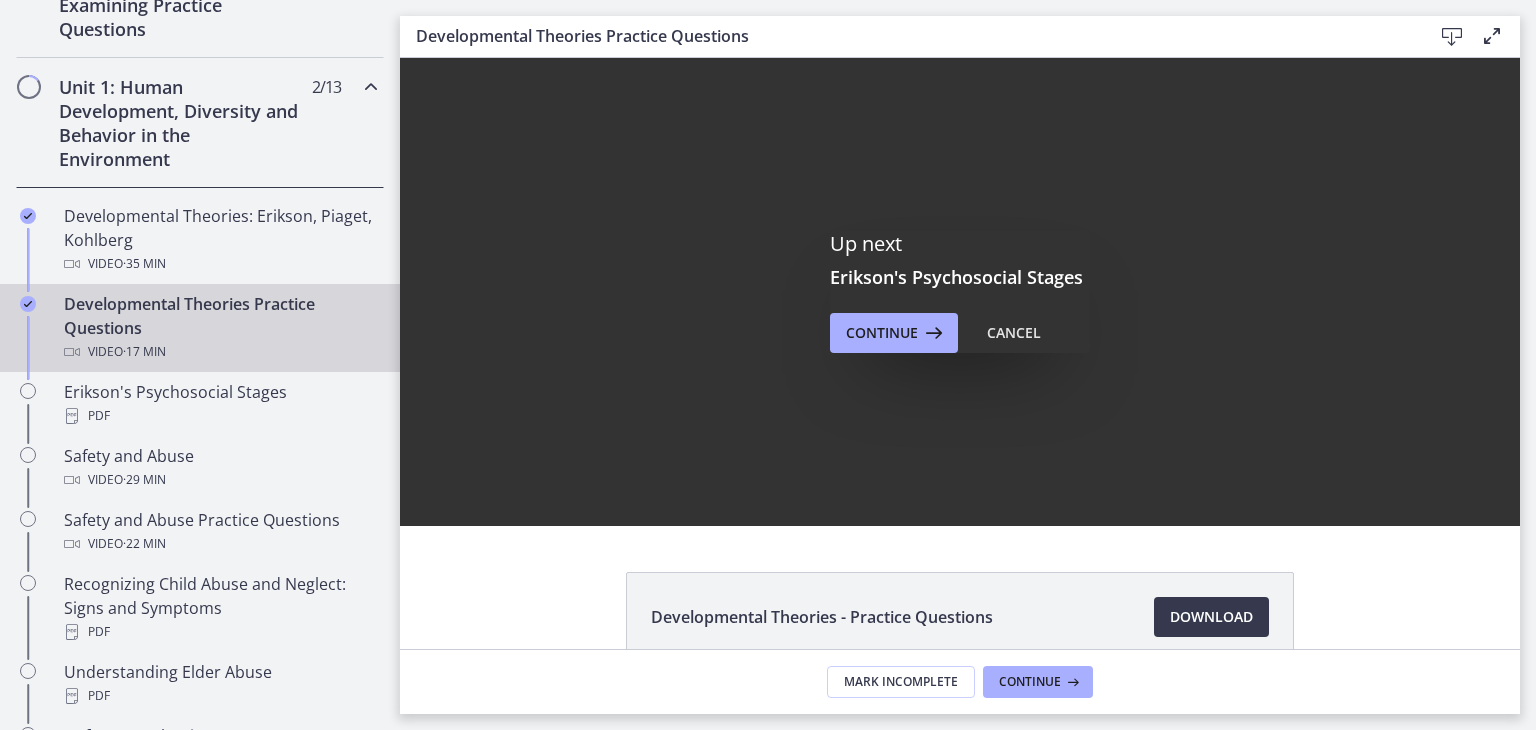 scroll, scrollTop: 0, scrollLeft: 0, axis: both 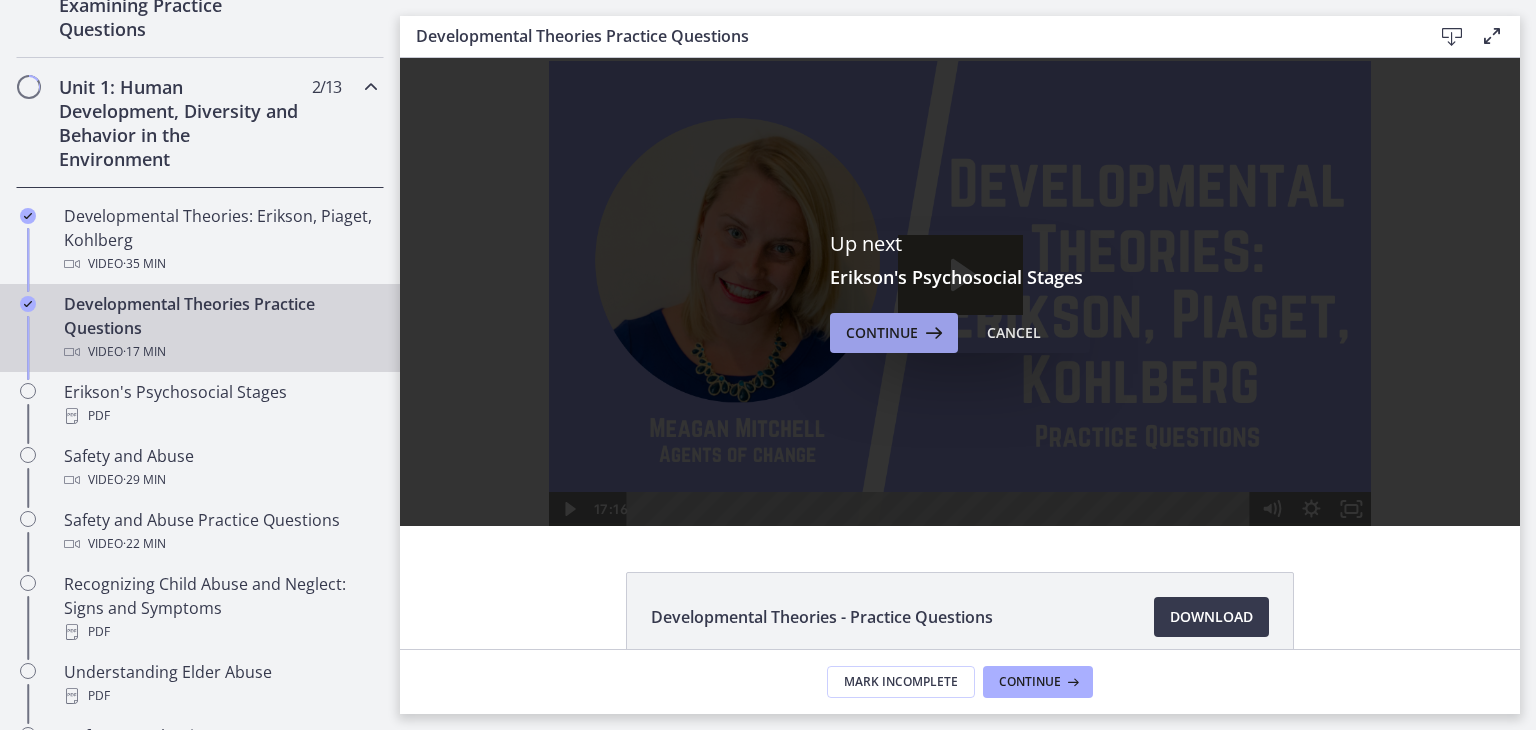 click on "Continue" at bounding box center (882, 333) 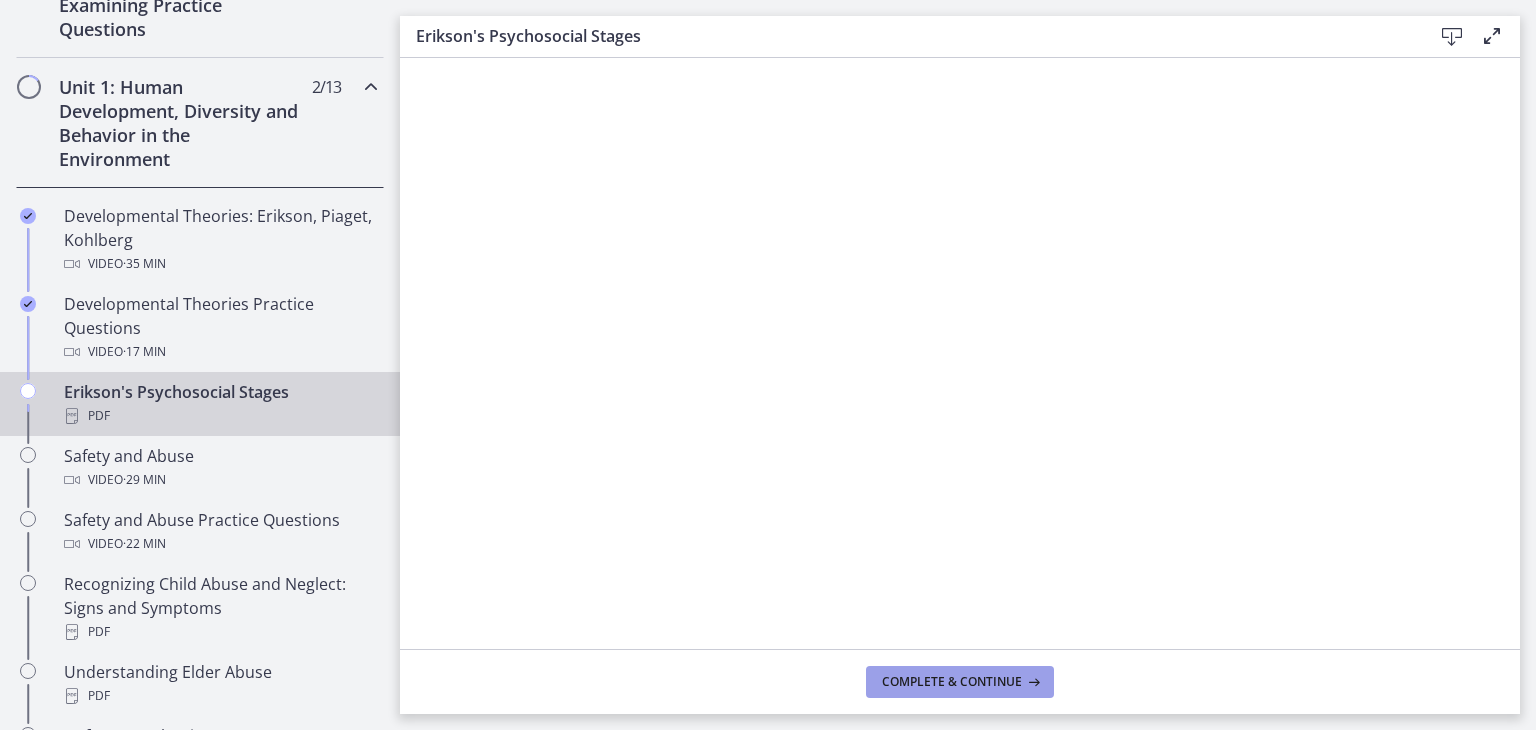 click on "Complete & continue" at bounding box center [952, 682] 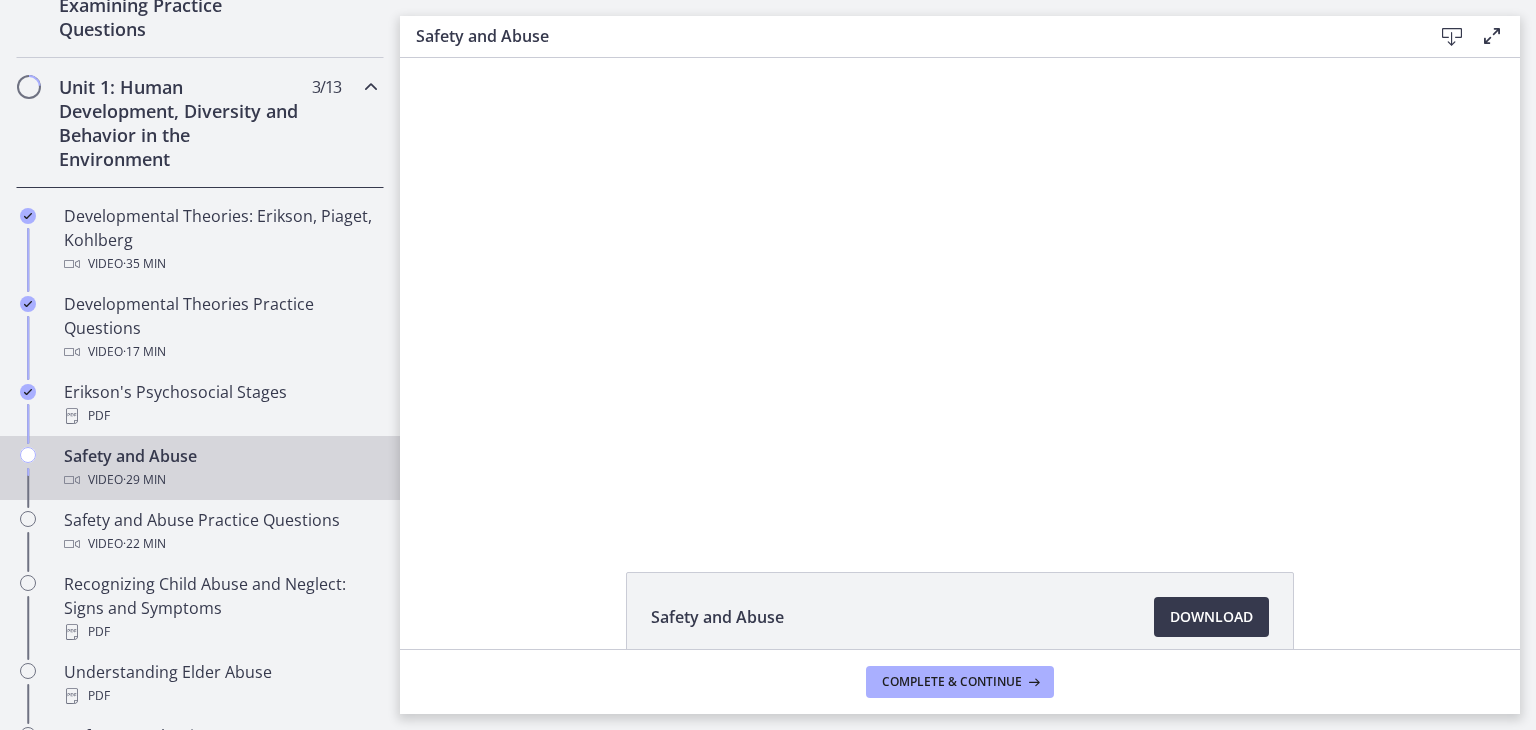 scroll, scrollTop: 0, scrollLeft: 0, axis: both 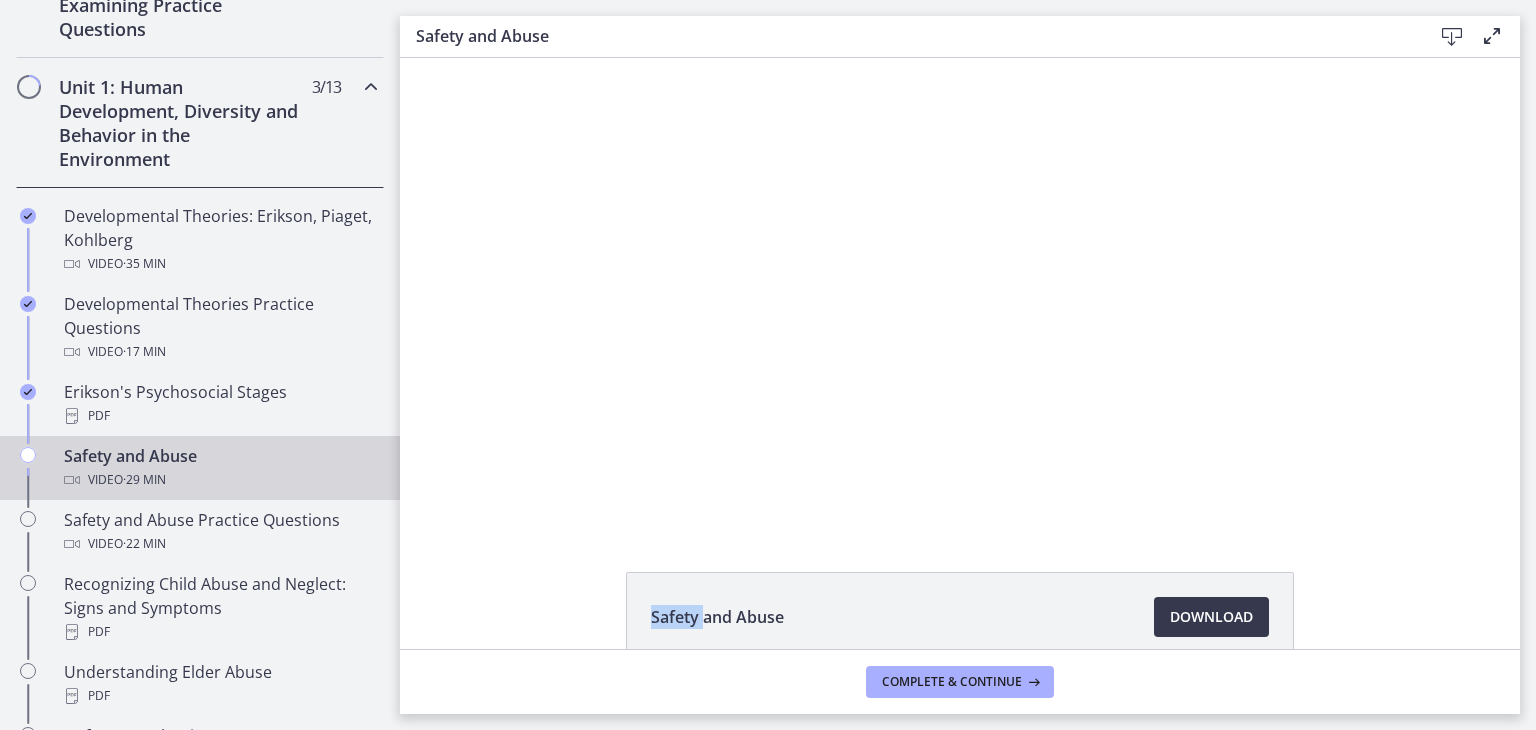 click on "Safety and Abuse
Download
Opens in a new window" 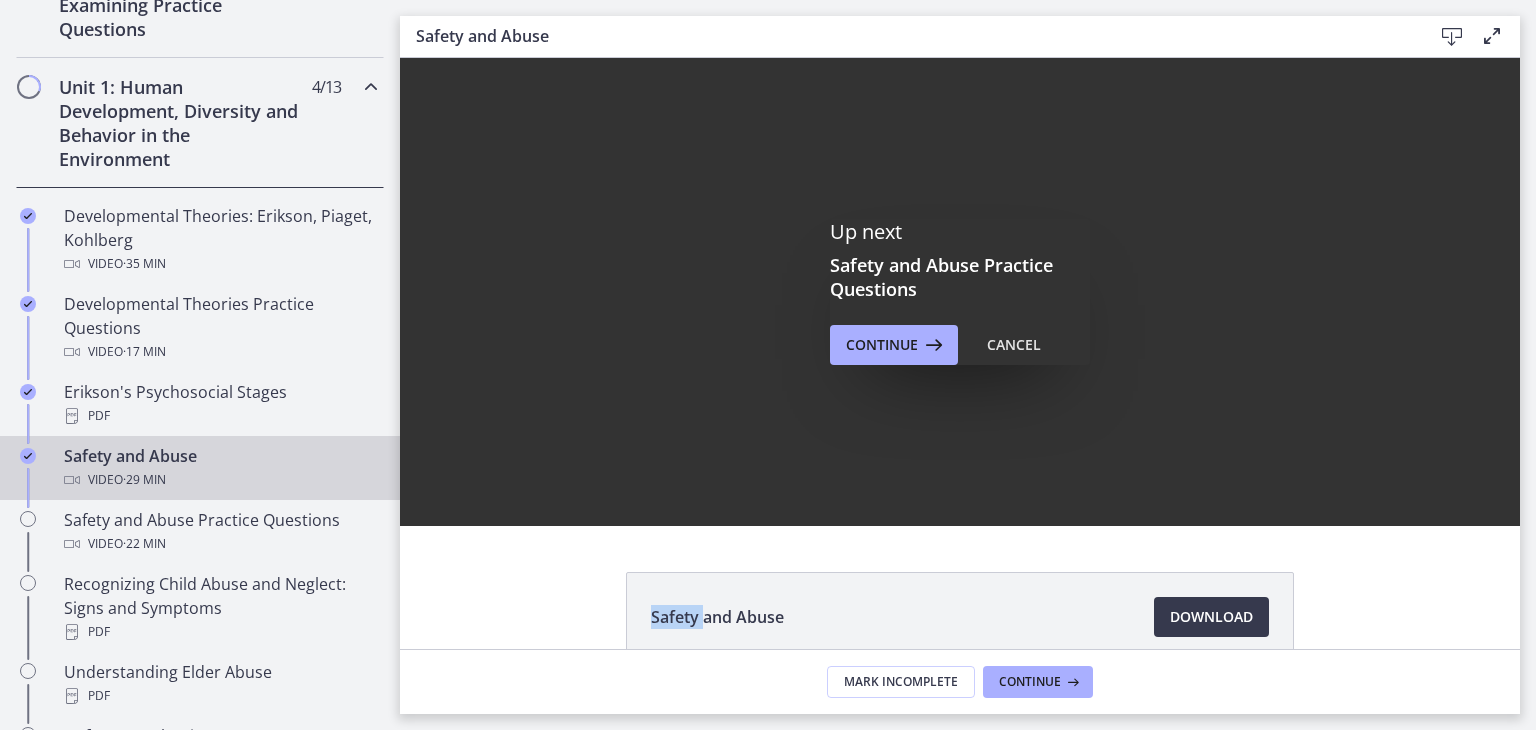 scroll, scrollTop: 0, scrollLeft: 0, axis: both 